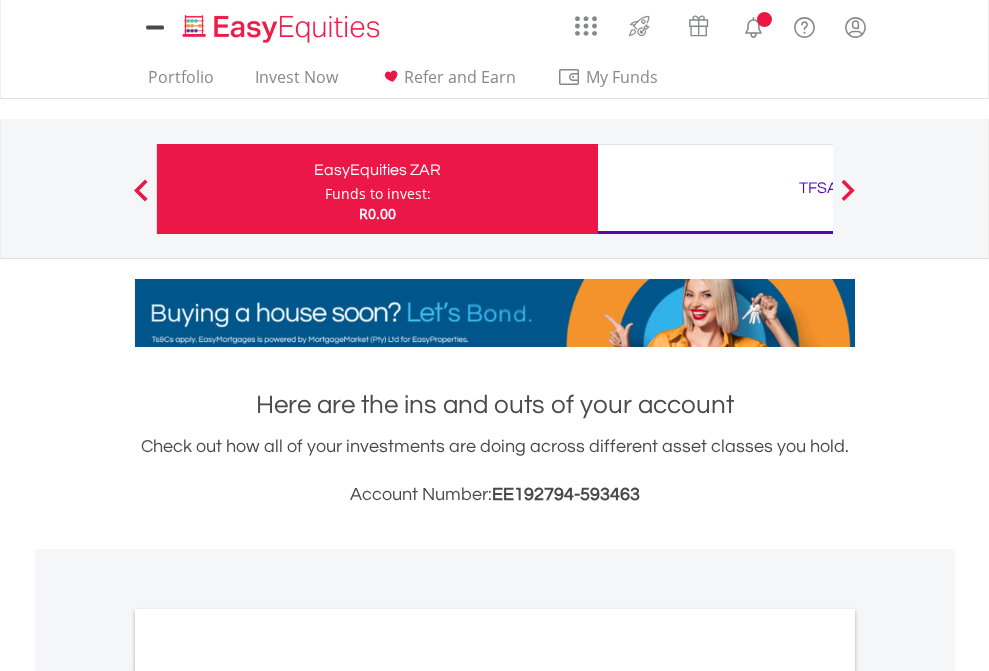 scroll, scrollTop: 0, scrollLeft: 0, axis: both 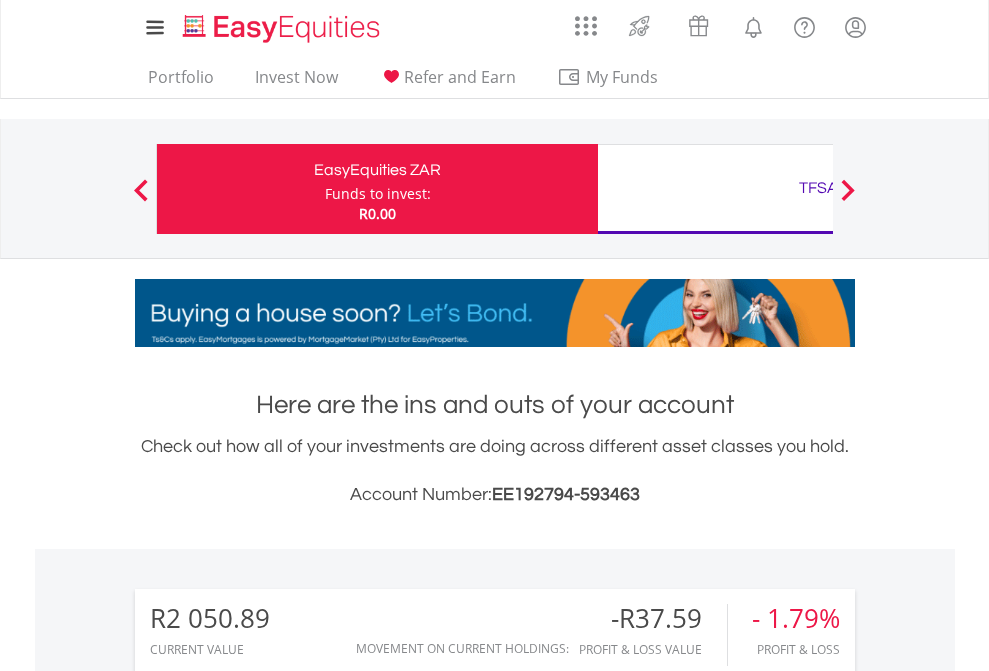 click on "Funds to invest:" at bounding box center [378, 194] 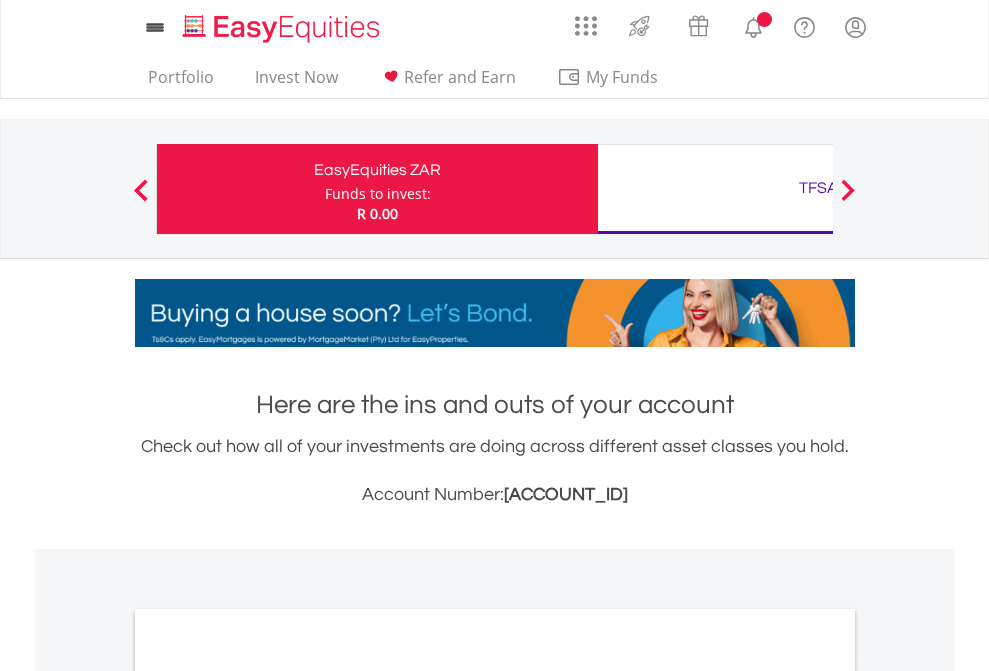 scroll, scrollTop: 0, scrollLeft: 0, axis: both 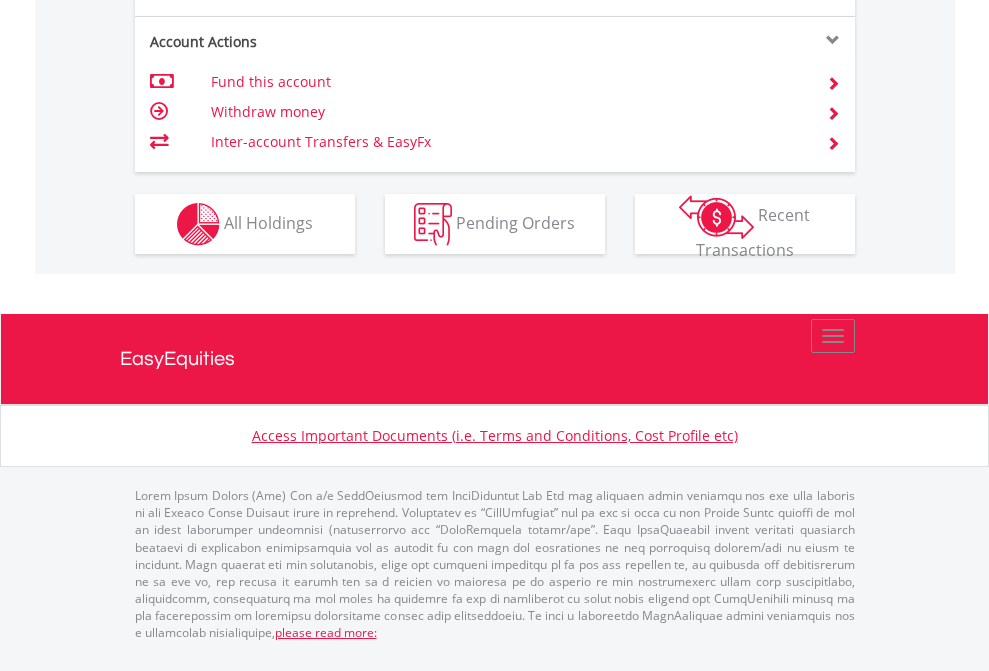 click on "Investment types" at bounding box center (706, -337) 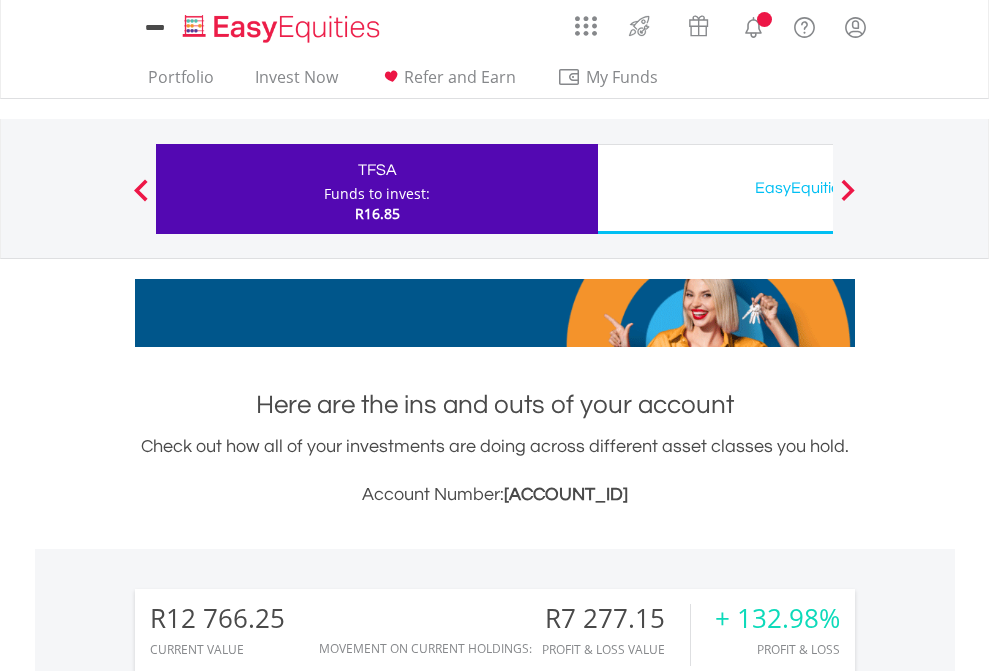 scroll, scrollTop: 0, scrollLeft: 0, axis: both 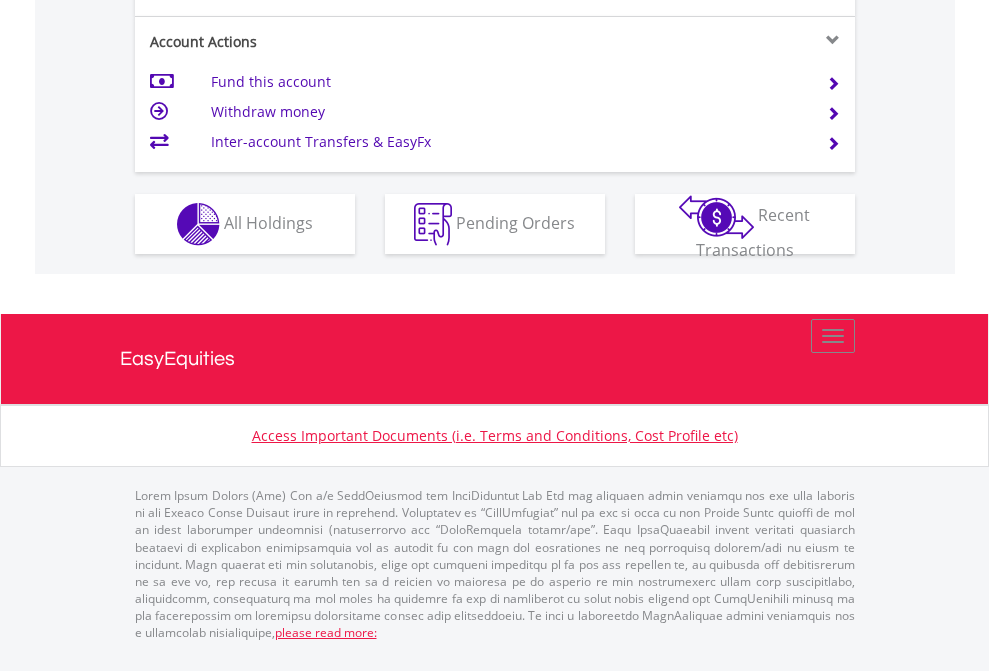 click on "Investment types" at bounding box center [706, -337] 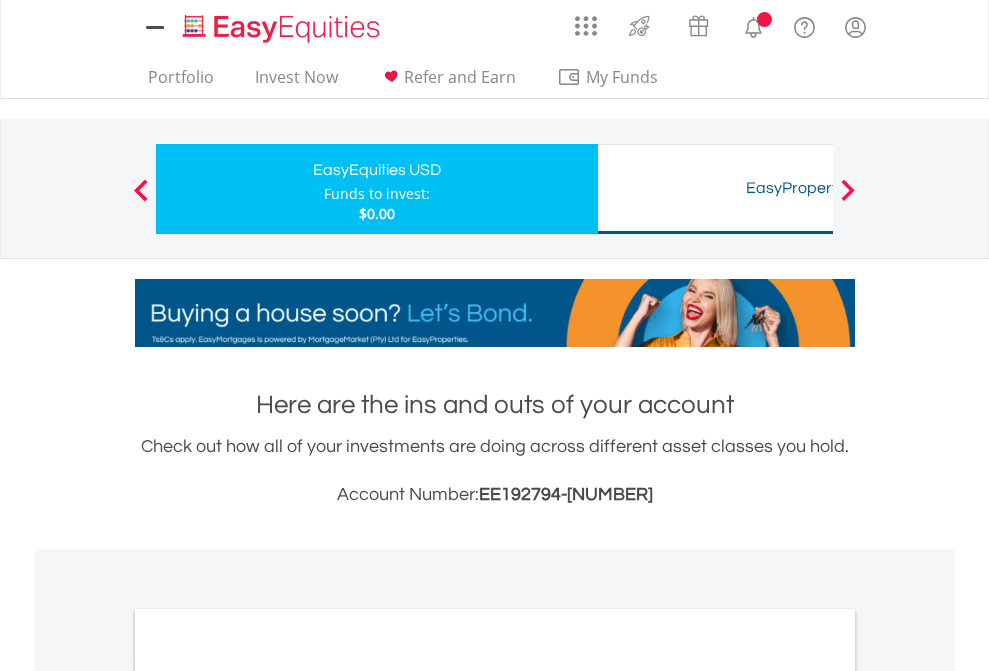 scroll, scrollTop: 0, scrollLeft: 0, axis: both 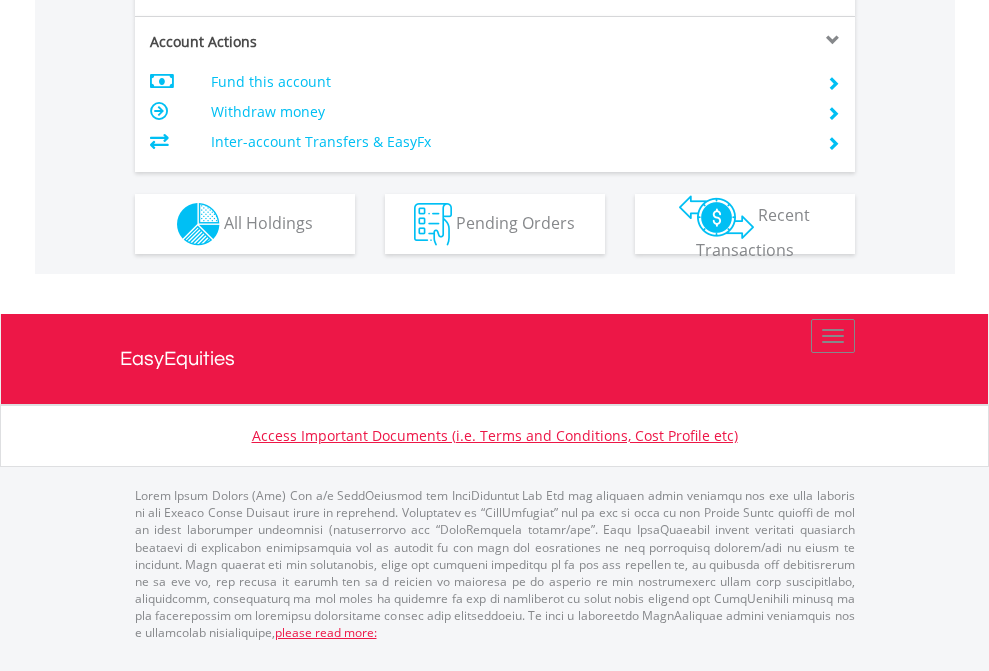 click on "Investment types" at bounding box center (706, -337) 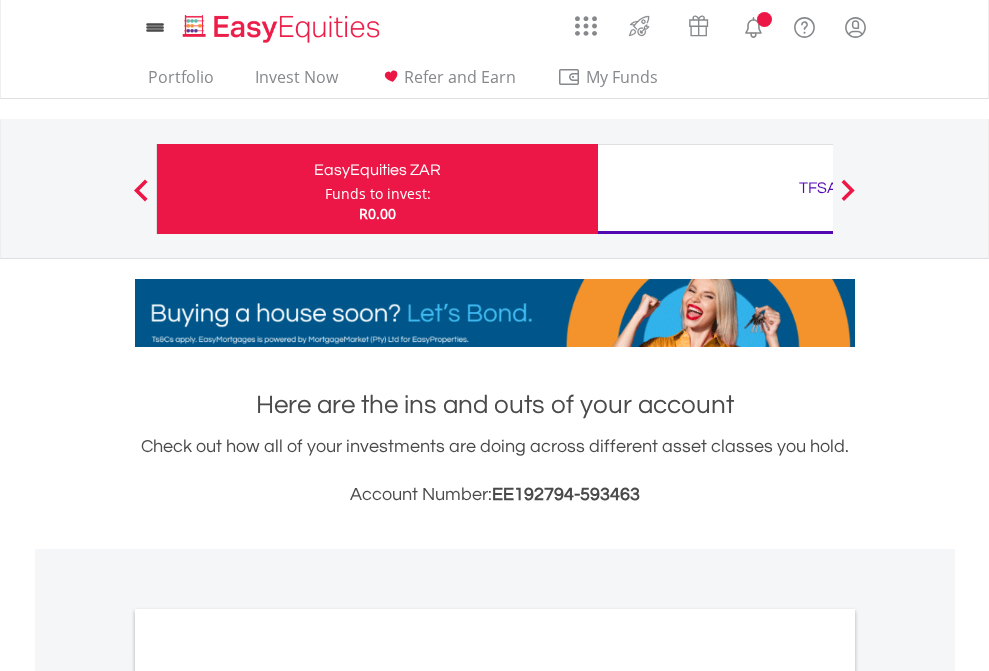 scroll, scrollTop: 0, scrollLeft: 0, axis: both 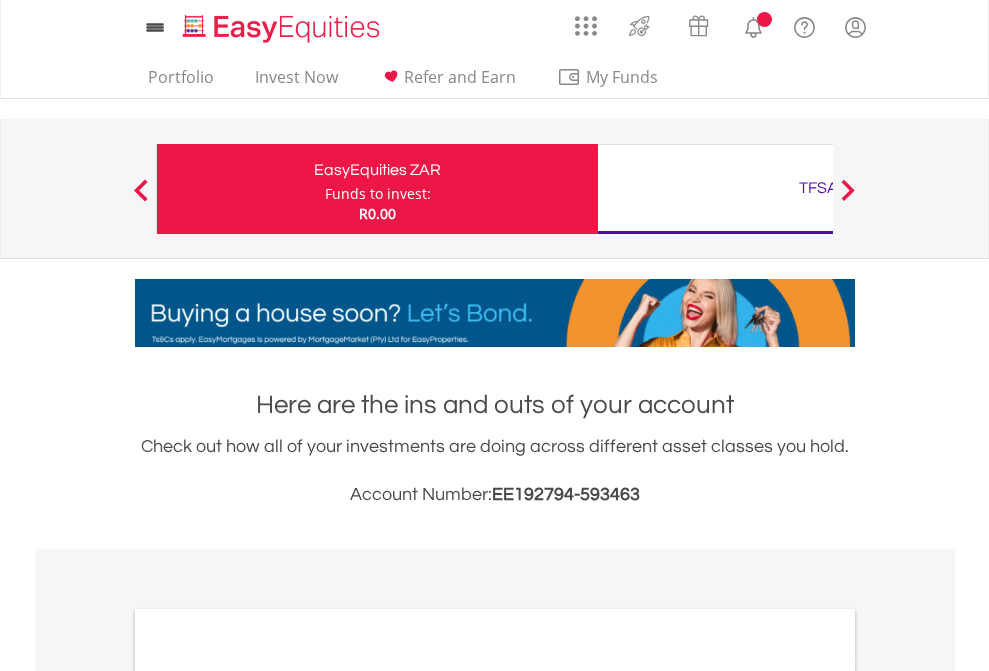 click on "All Holdings" at bounding box center (268, 1096) 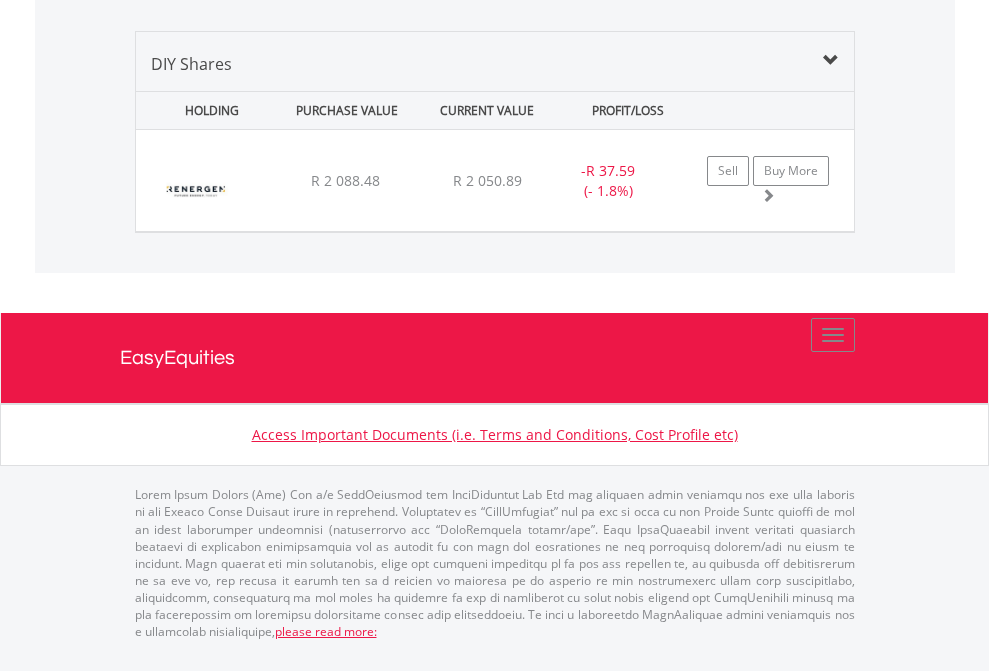 scroll, scrollTop: 2225, scrollLeft: 0, axis: vertical 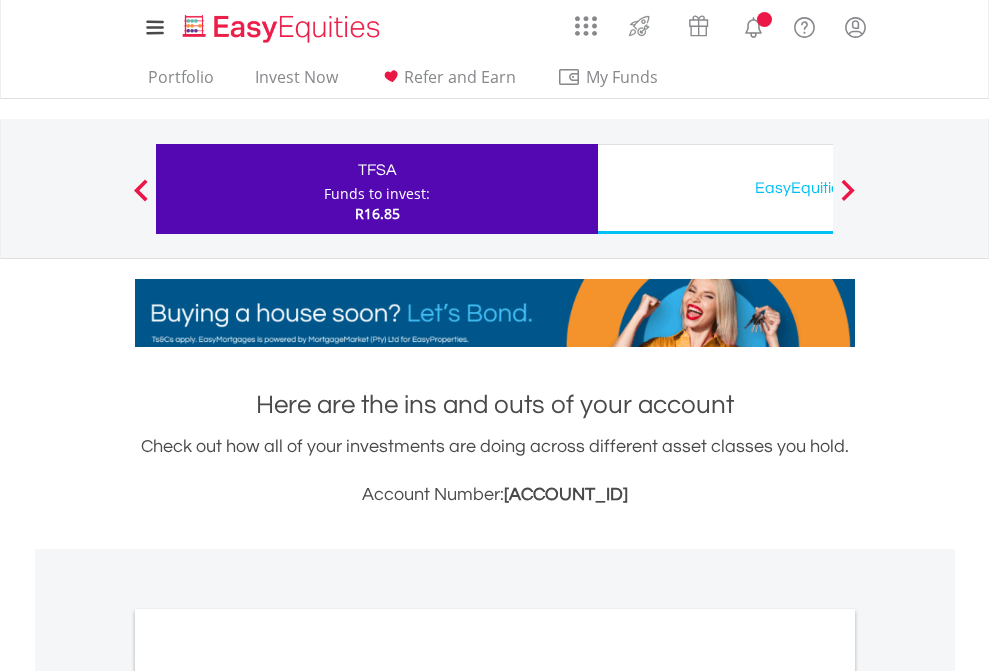click on "All Holdings" at bounding box center [268, 1096] 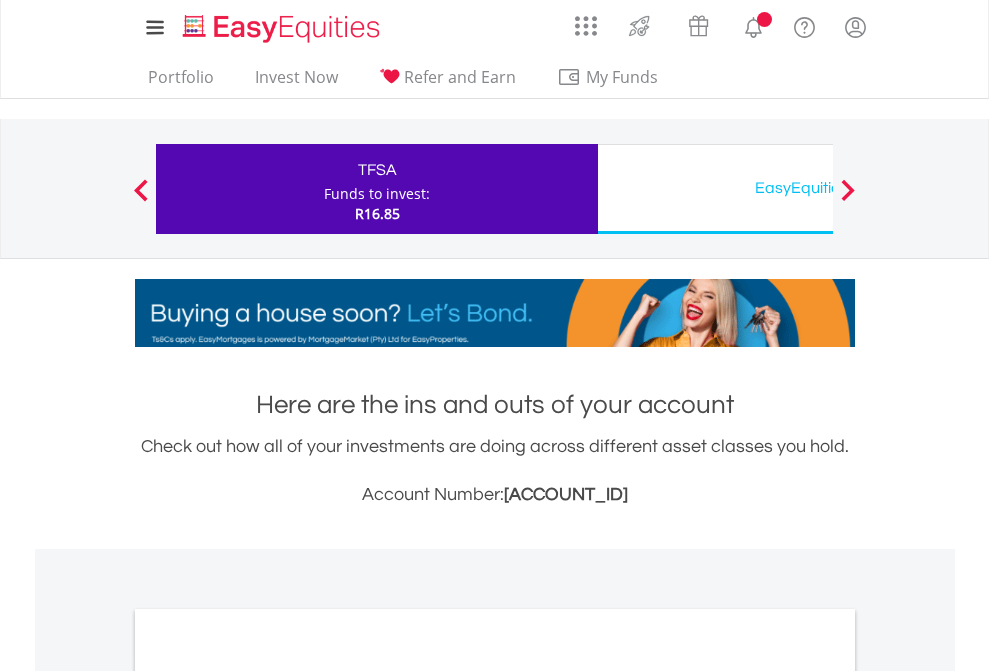 scroll, scrollTop: 1202, scrollLeft: 0, axis: vertical 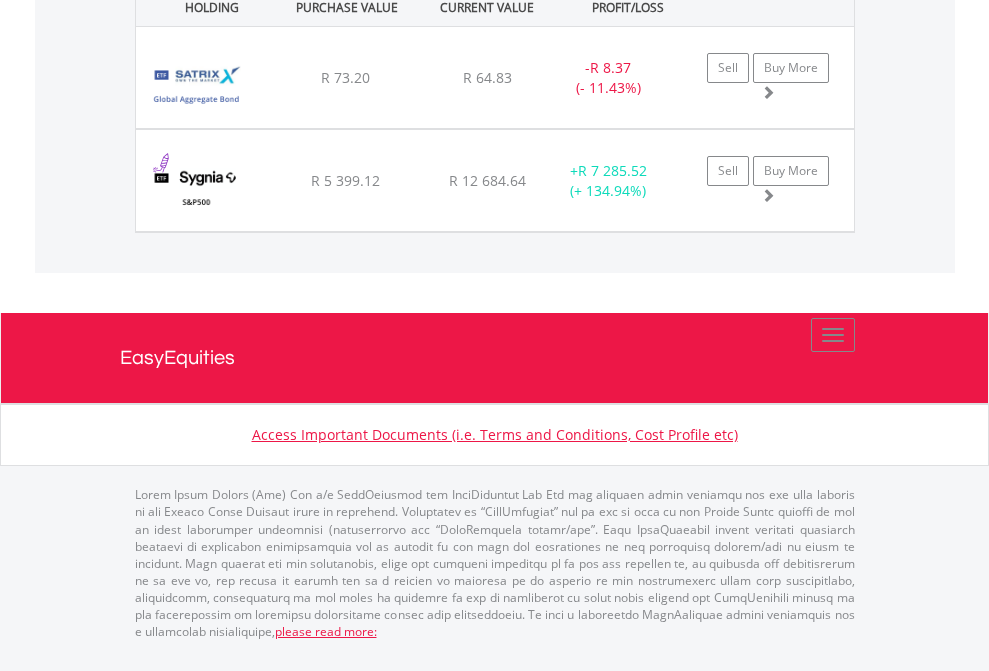 click on "EasyEquities USD" at bounding box center [818, -1482] 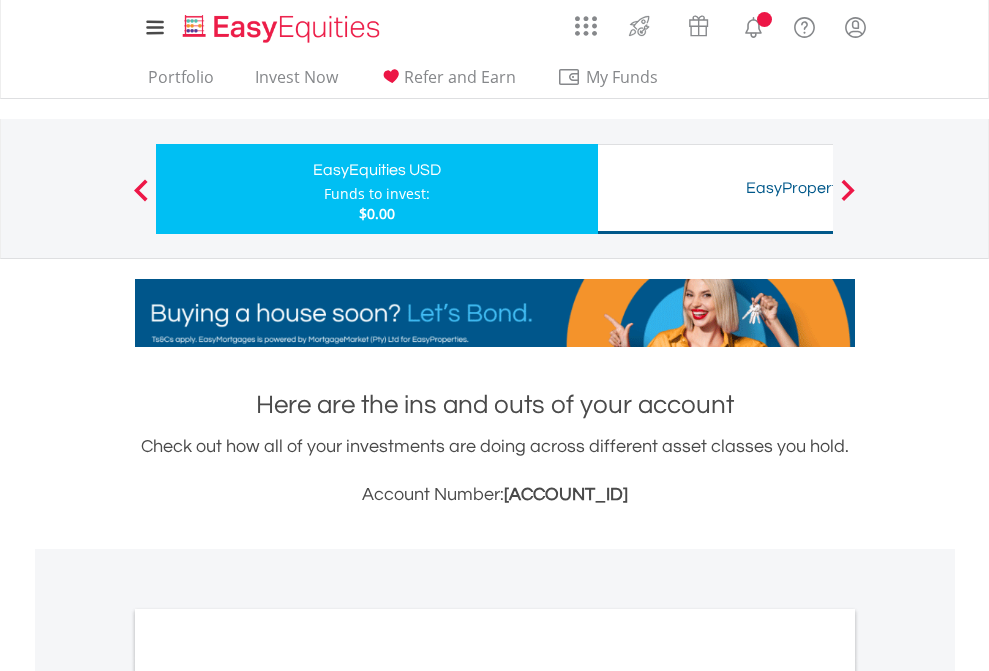 scroll, scrollTop: 0, scrollLeft: 0, axis: both 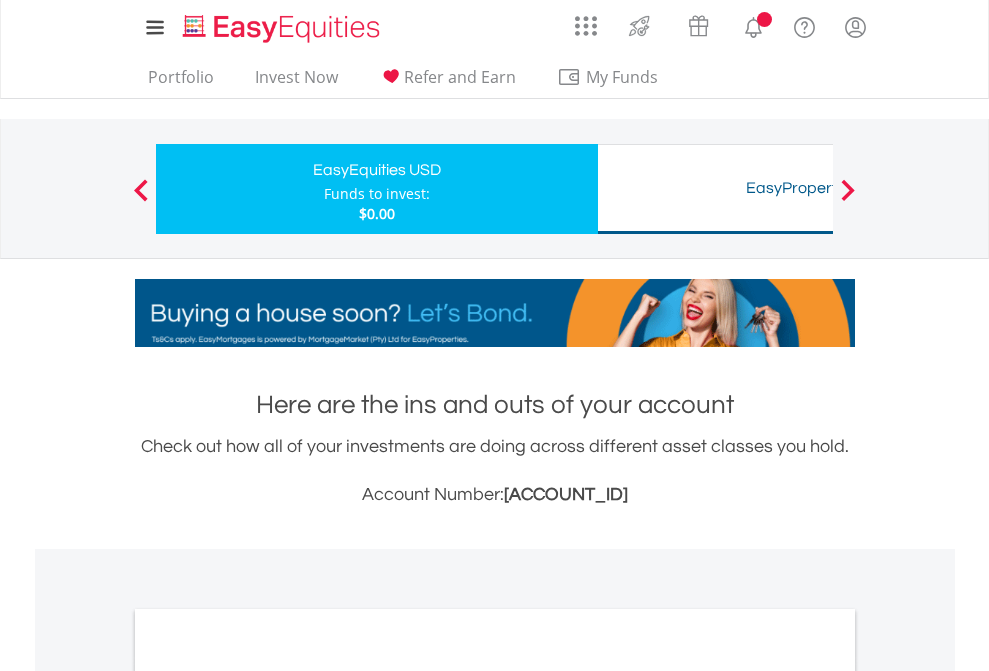click on "All Holdings" at bounding box center (268, 1096) 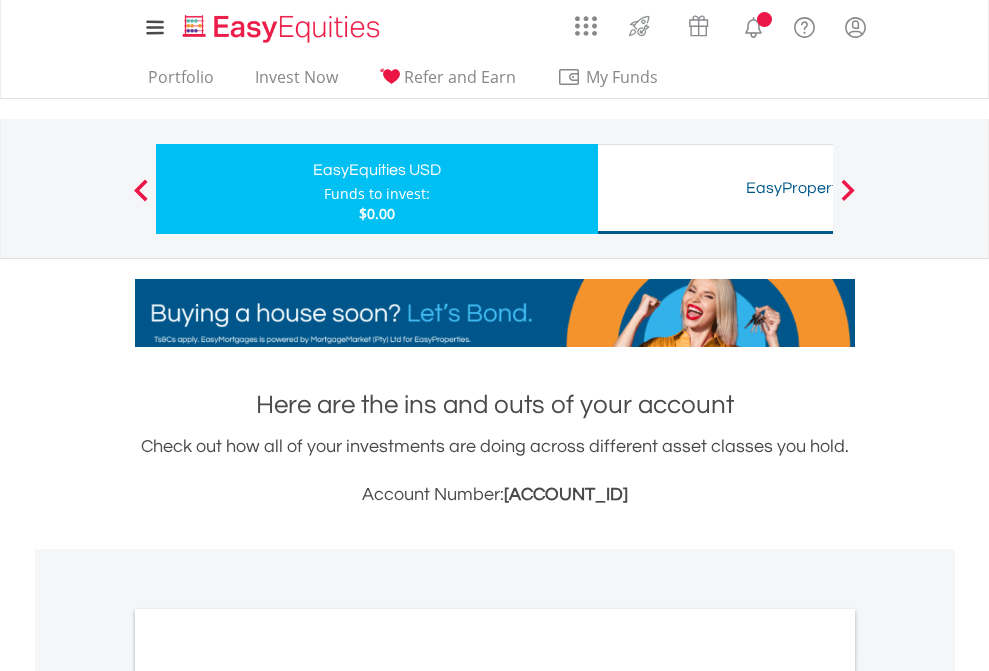 scroll, scrollTop: 1202, scrollLeft: 0, axis: vertical 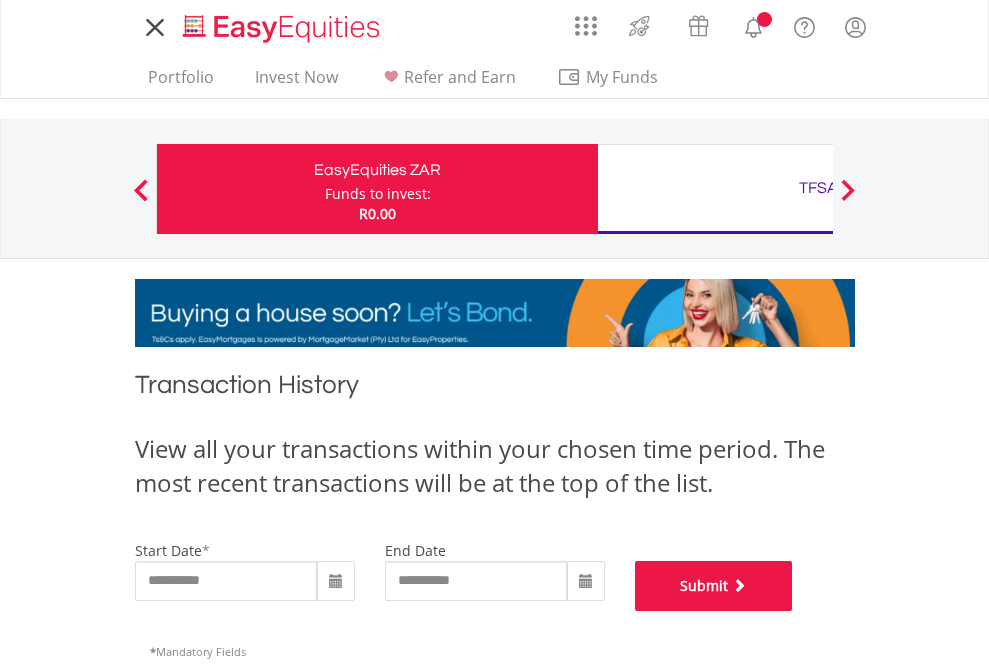 click on "Submit" at bounding box center [714, 586] 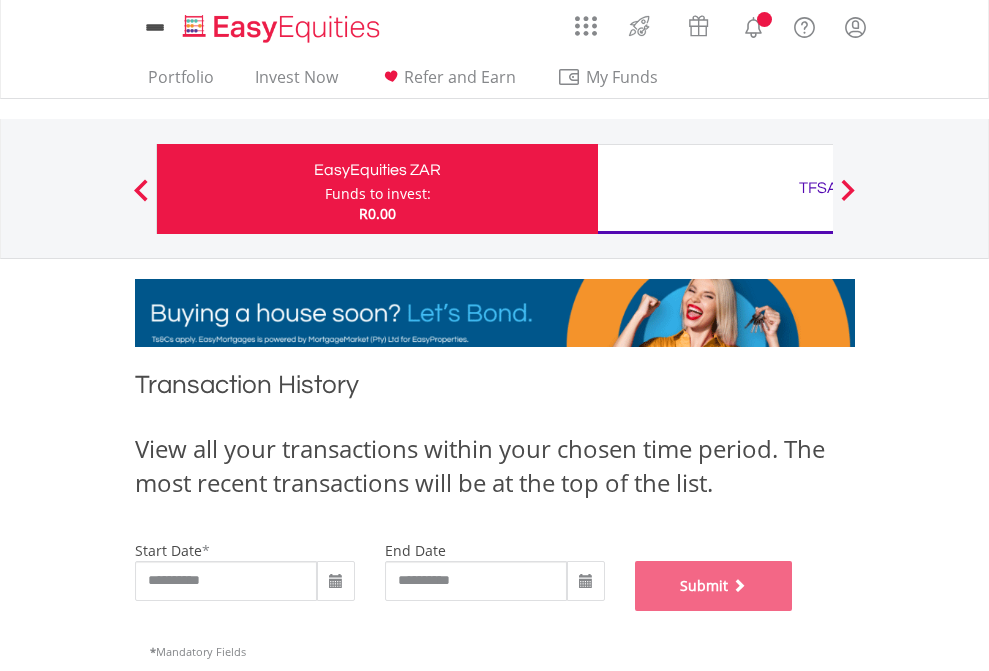 scroll, scrollTop: 811, scrollLeft: 0, axis: vertical 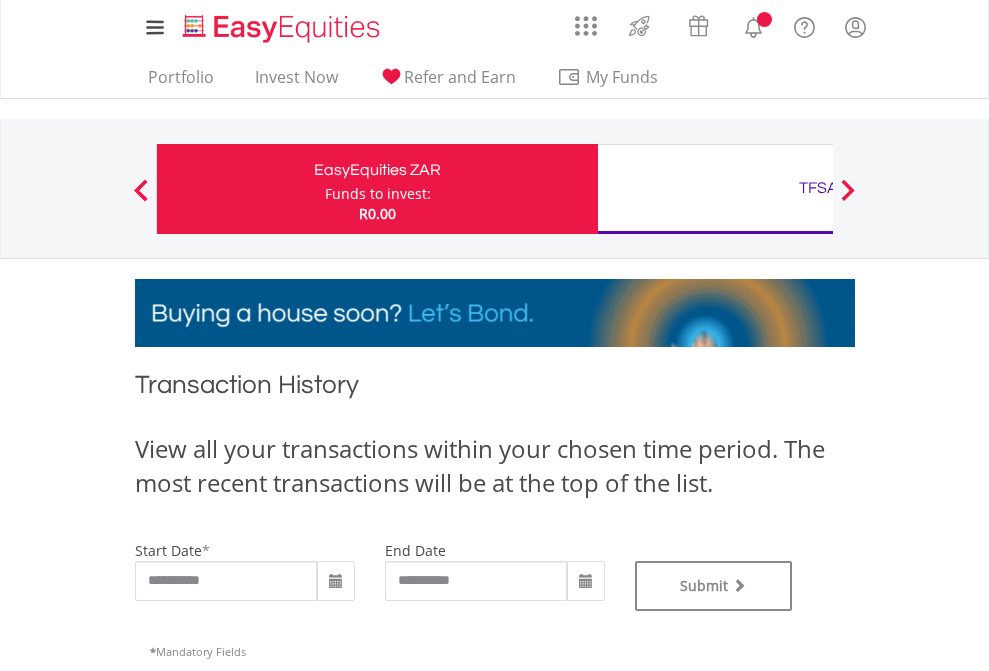 click on "TFSA" at bounding box center [818, 188] 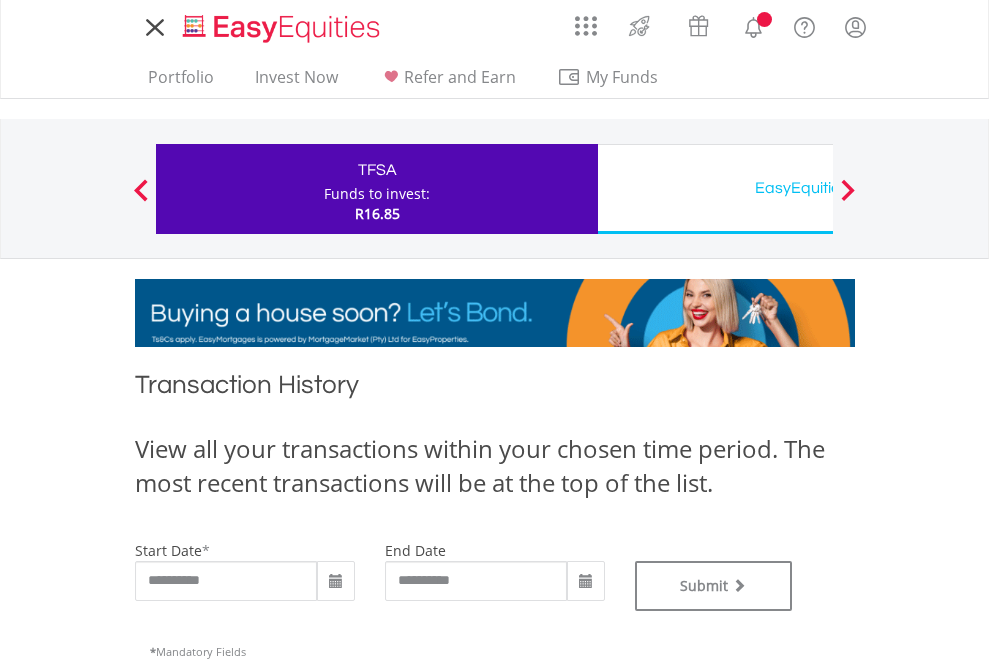 scroll, scrollTop: 0, scrollLeft: 0, axis: both 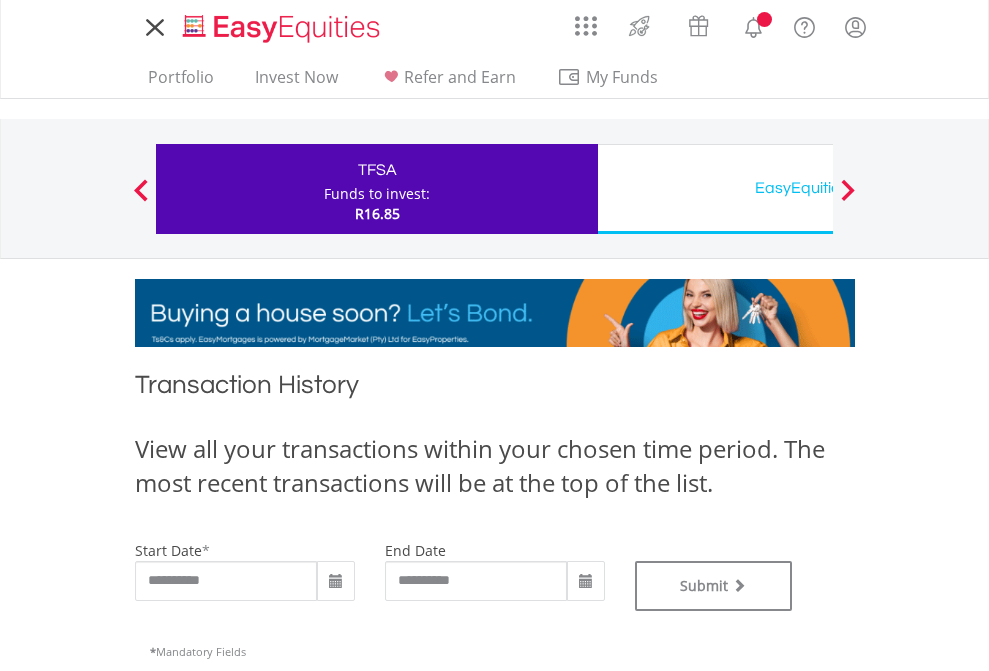 type on "**********" 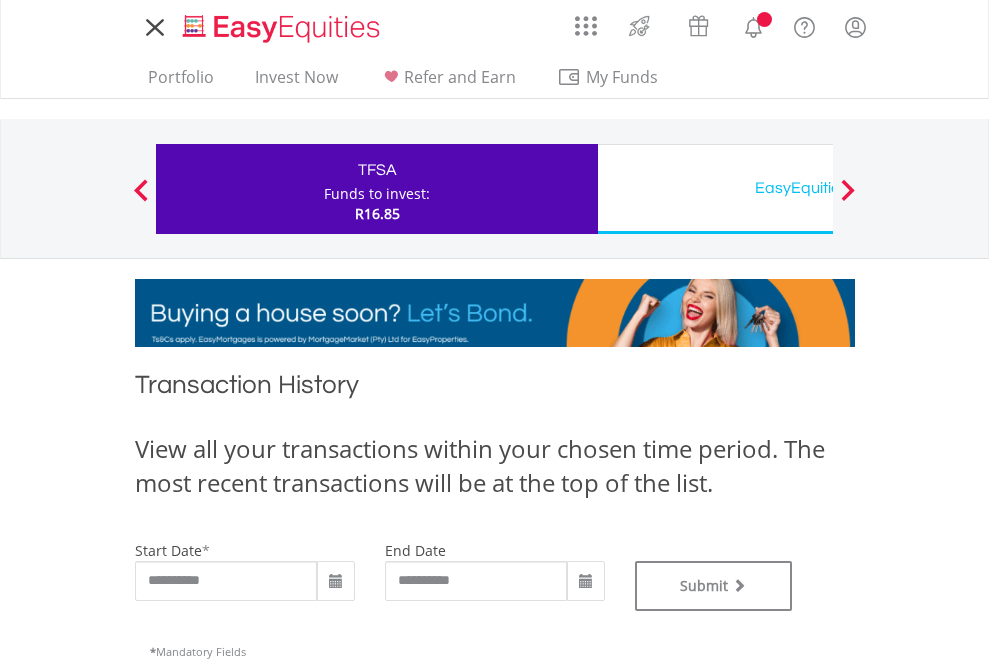 type on "**********" 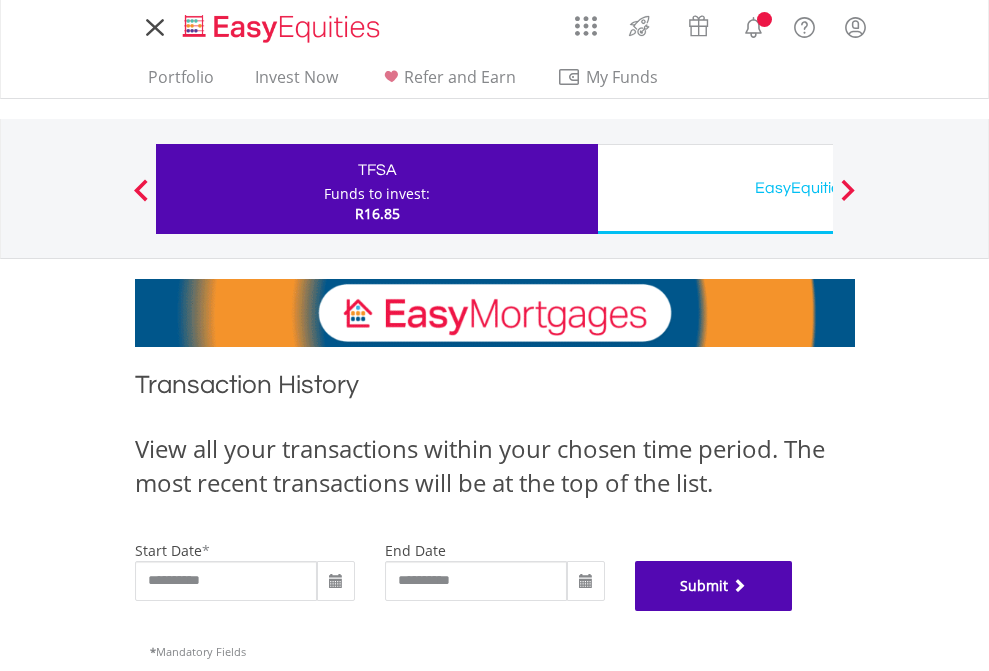 click on "Submit" at bounding box center [714, 586] 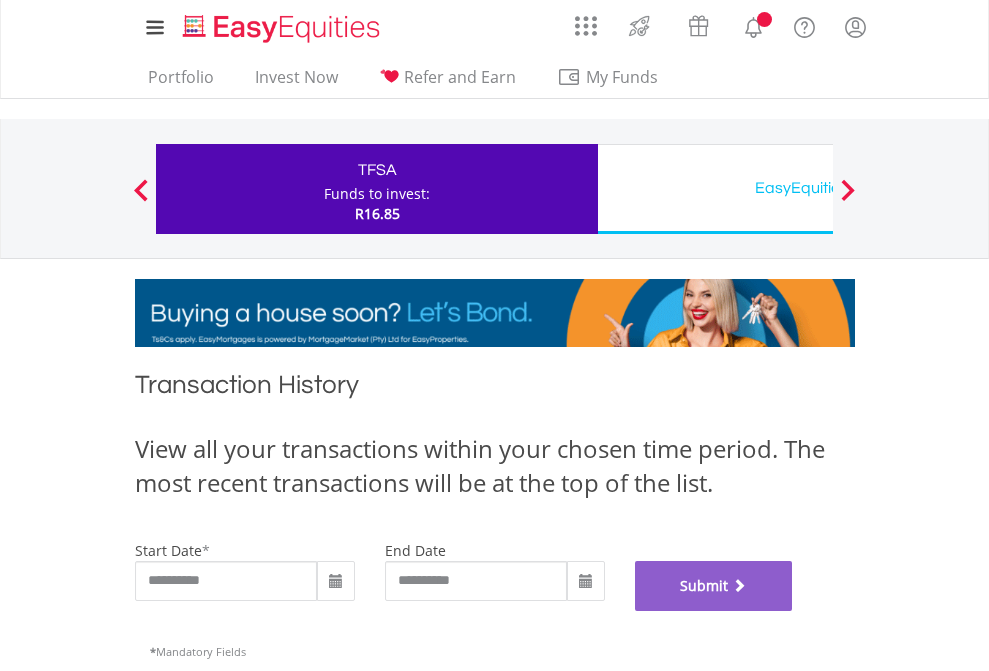 scroll, scrollTop: 811, scrollLeft: 0, axis: vertical 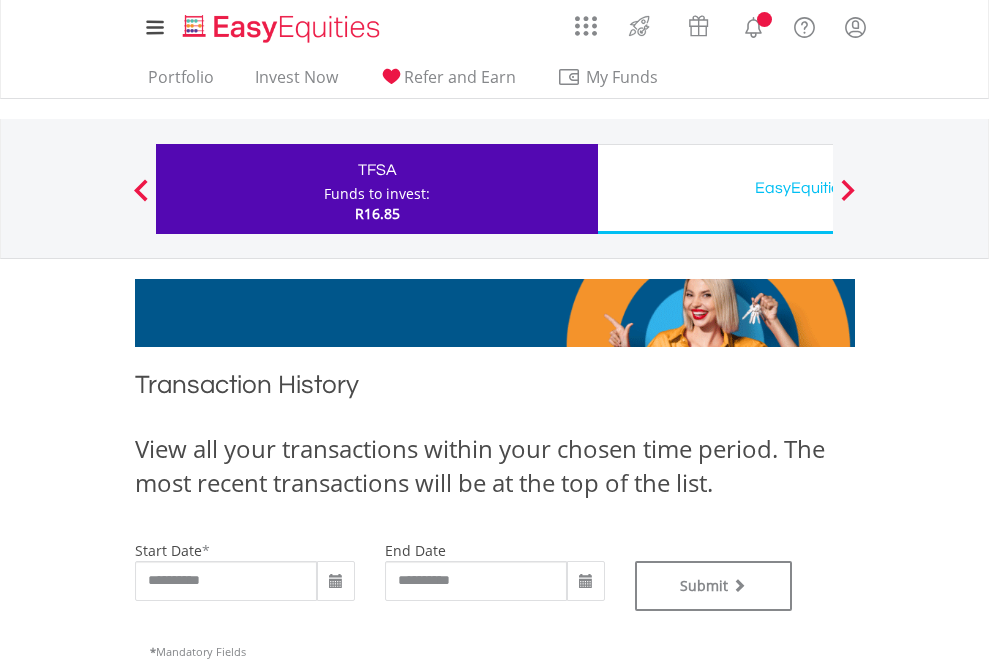 click on "EasyEquities USD" at bounding box center [818, 188] 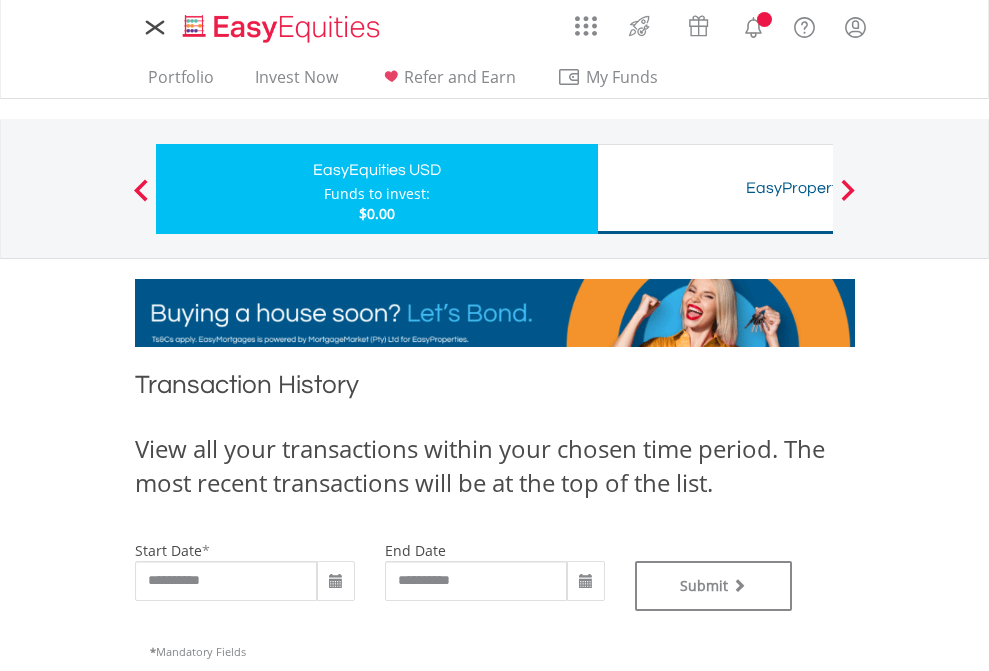 type on "**********" 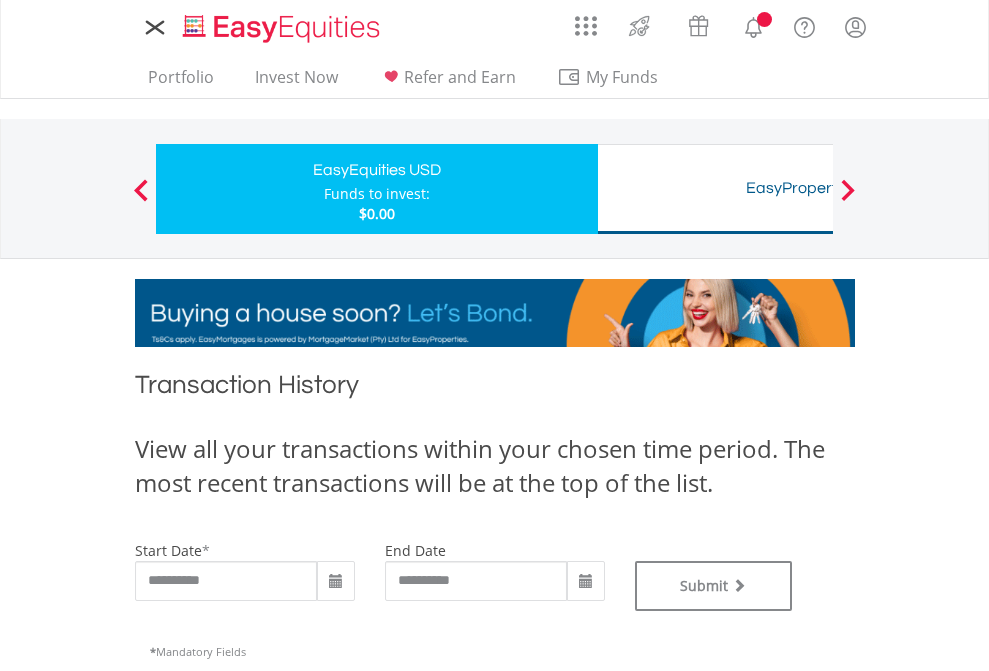 scroll, scrollTop: 0, scrollLeft: 0, axis: both 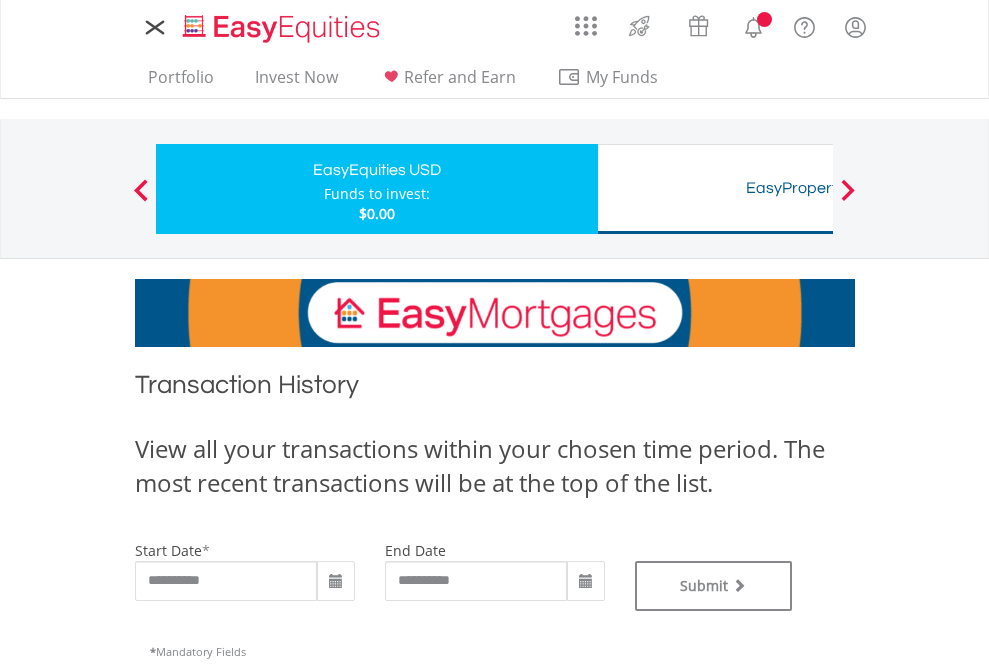 type on "**********" 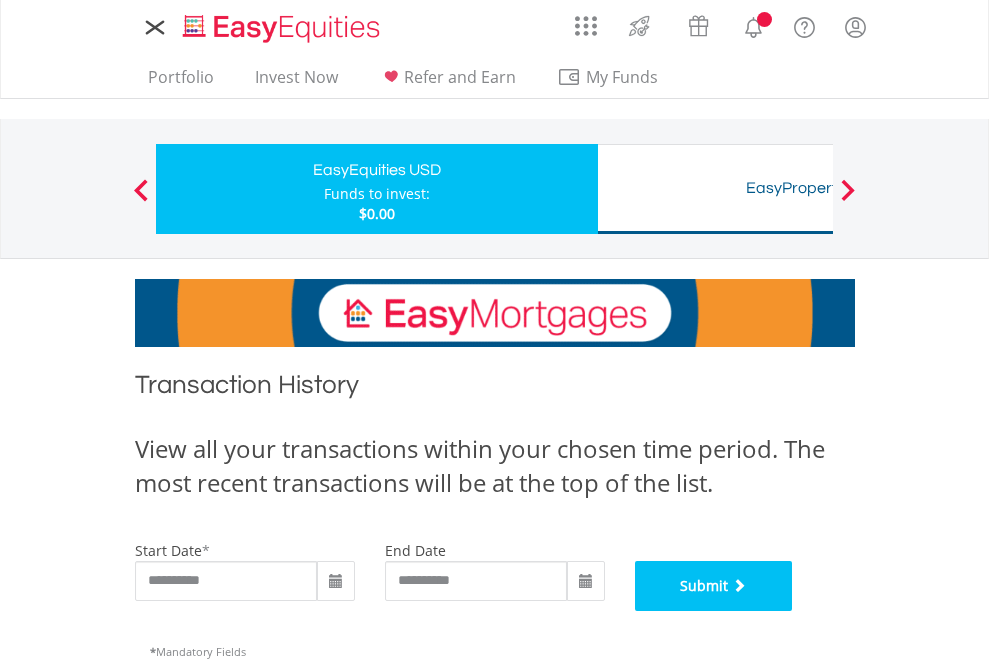 click on "Submit" at bounding box center (714, 586) 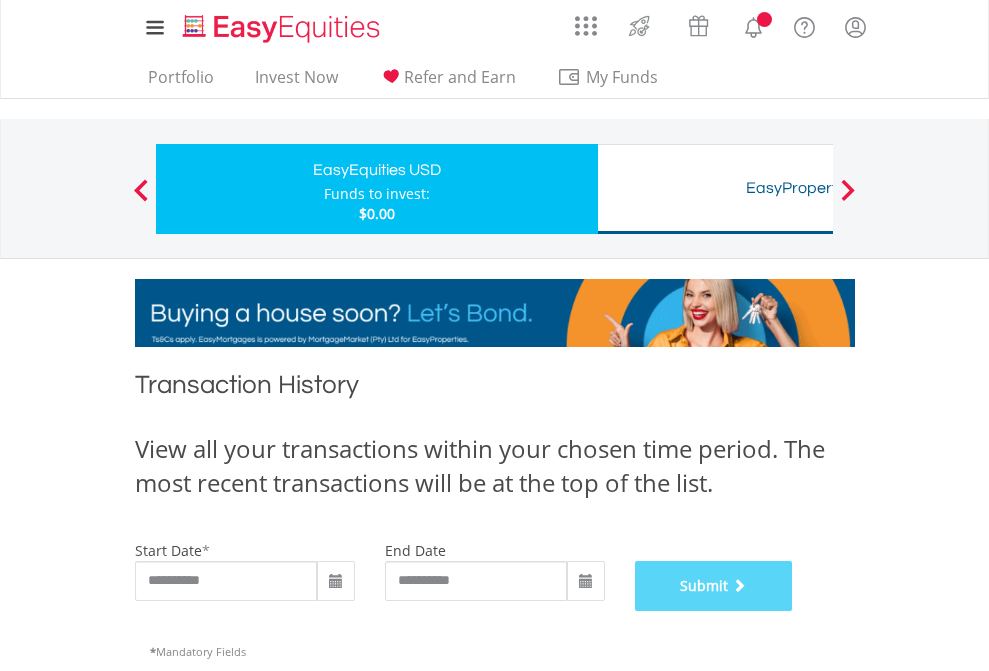 scroll, scrollTop: 811, scrollLeft: 0, axis: vertical 